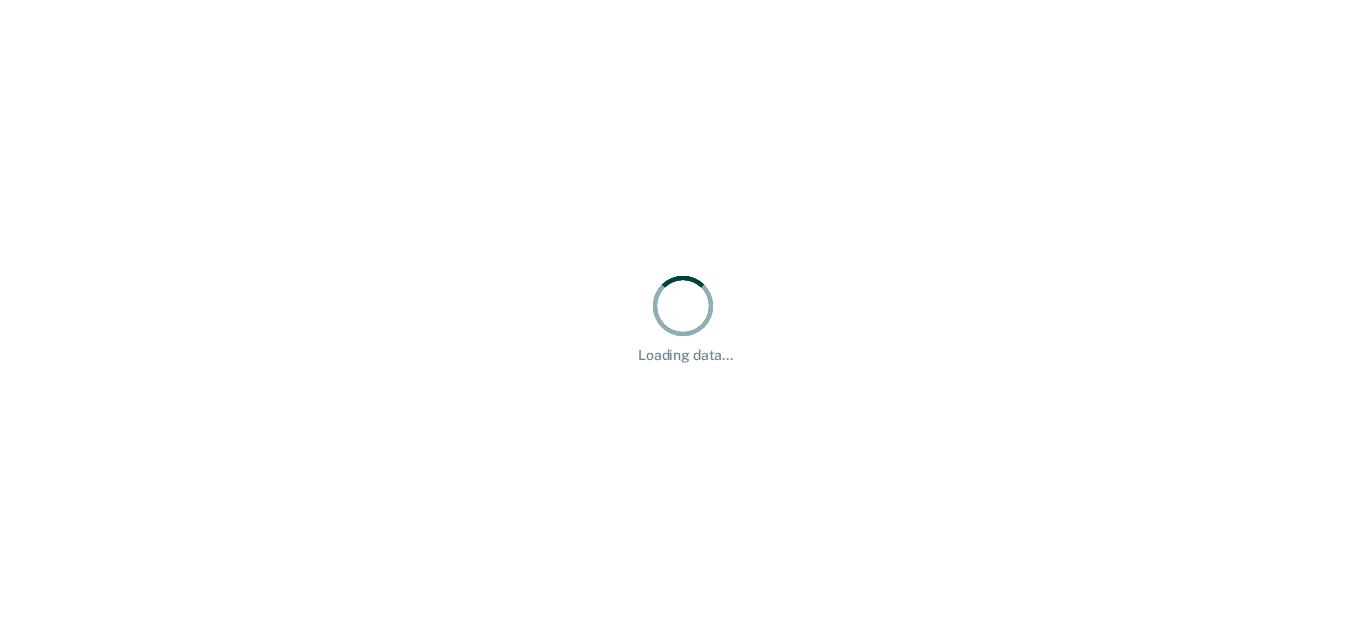 scroll, scrollTop: 0, scrollLeft: 0, axis: both 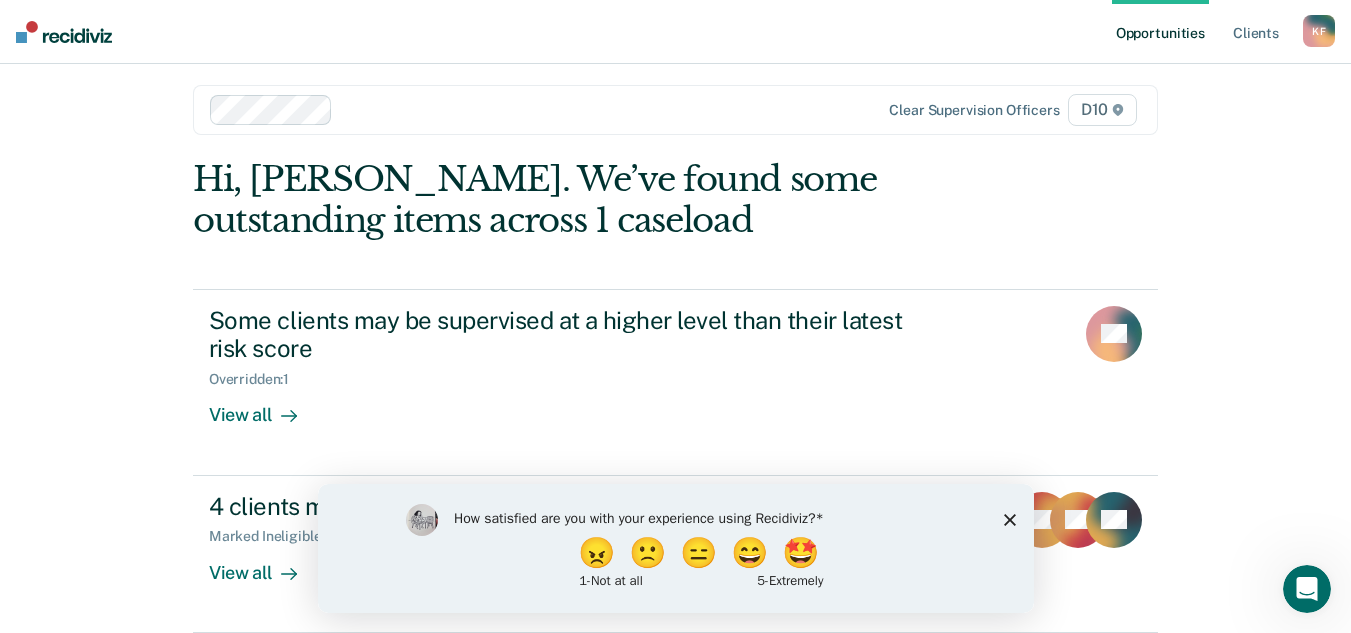 click 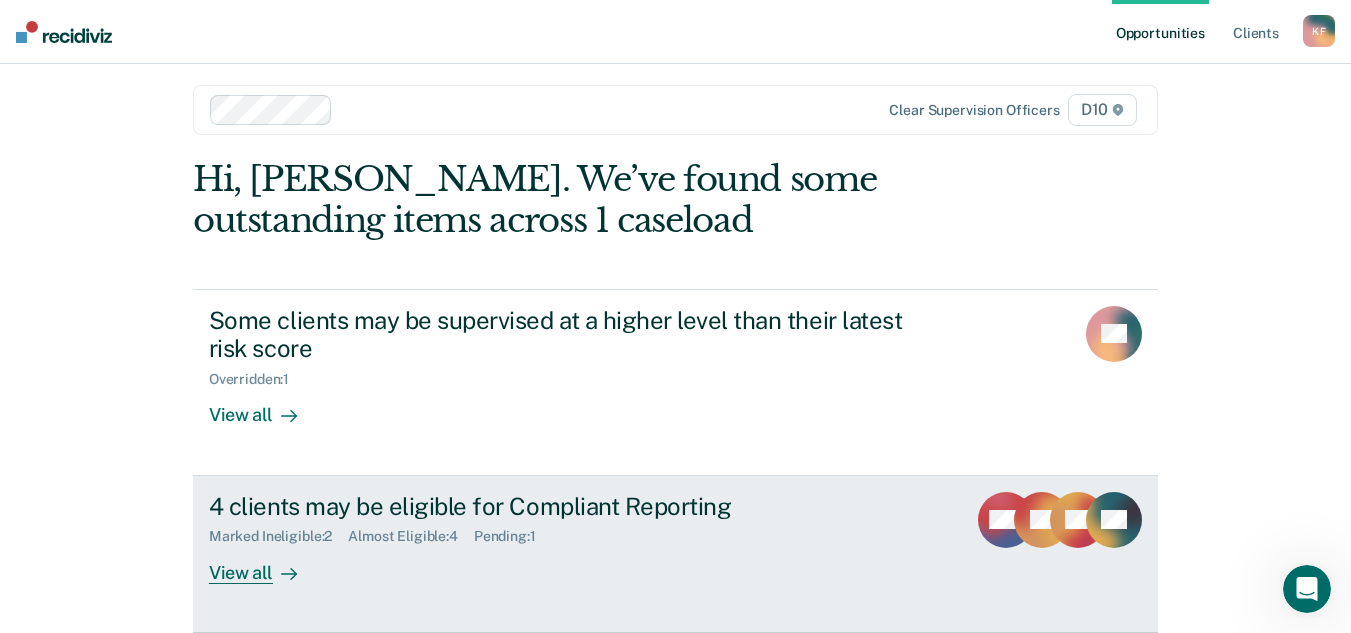 click on "View all" at bounding box center [265, 564] 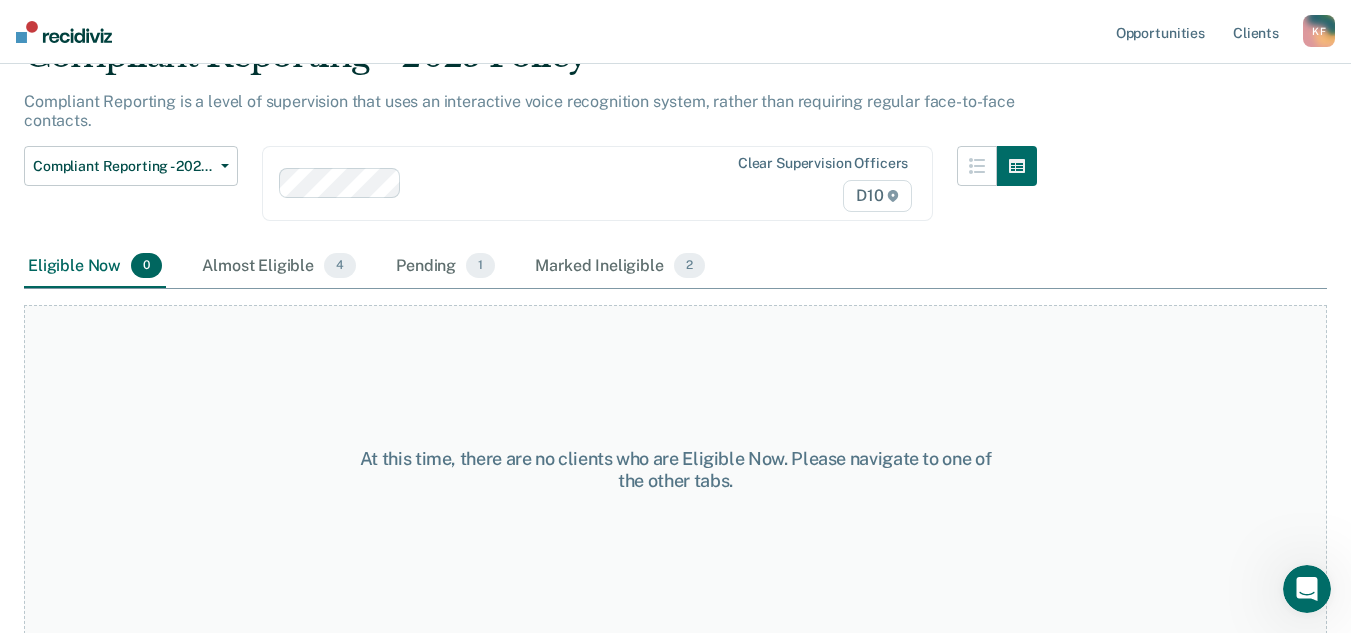 scroll, scrollTop: 104, scrollLeft: 0, axis: vertical 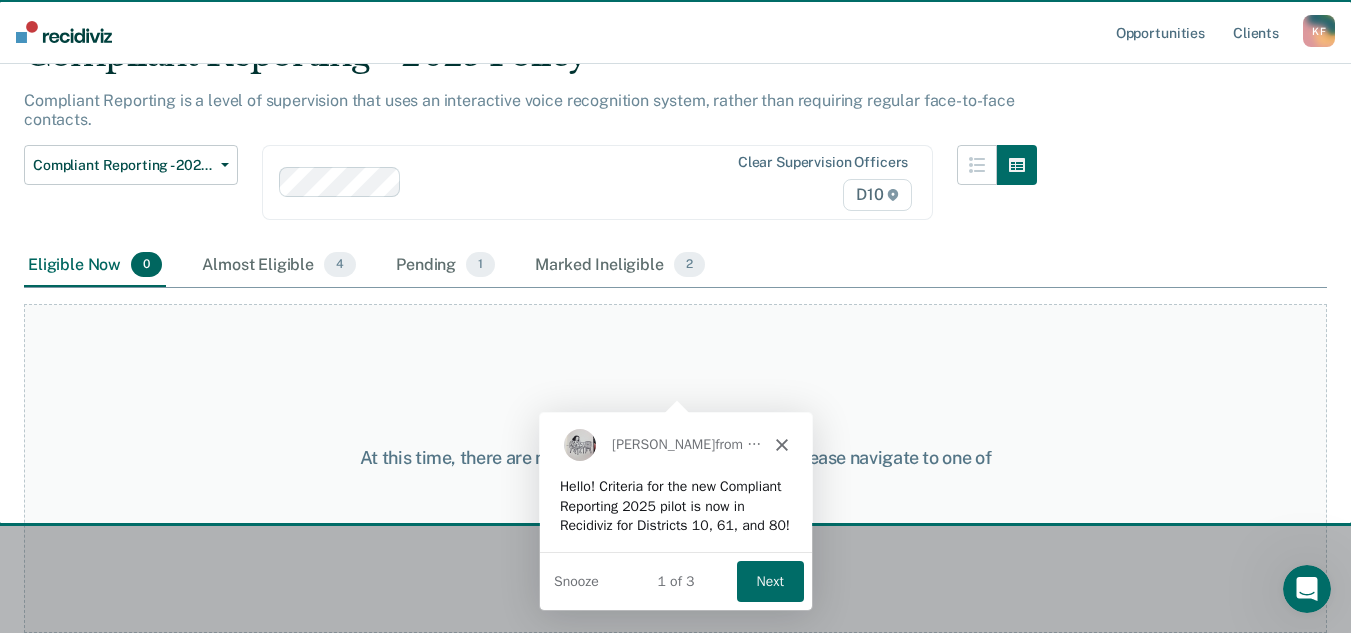 click at bounding box center (675, 316) 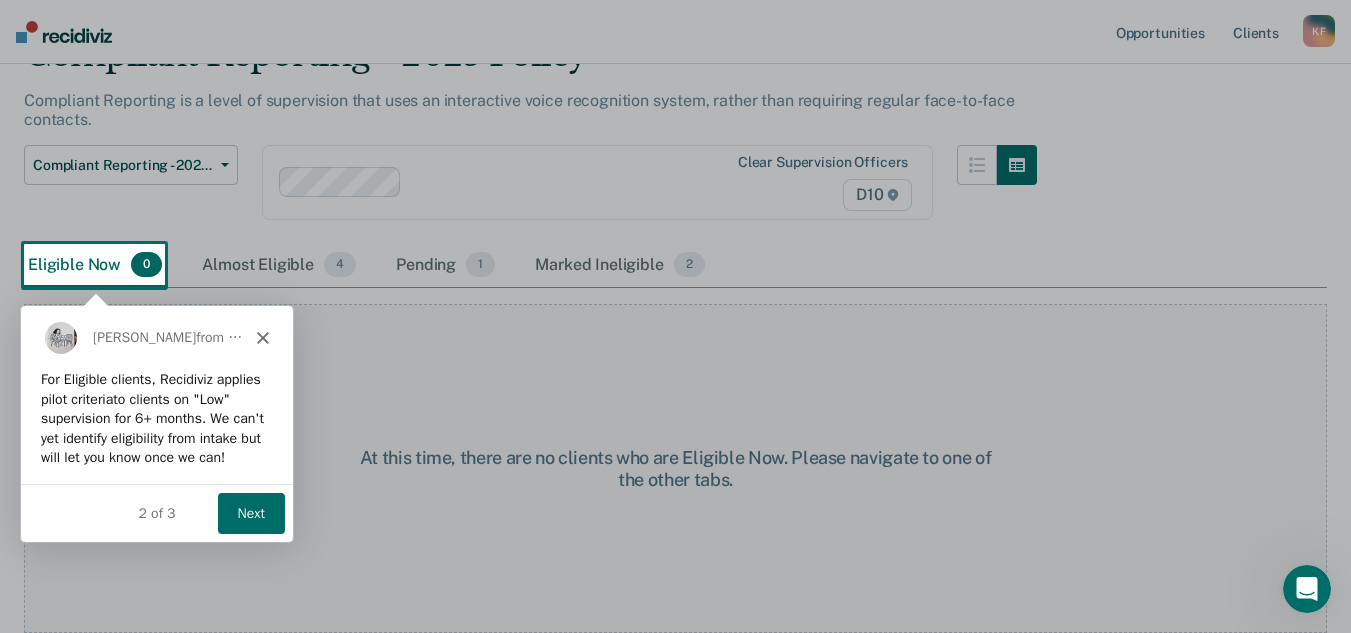scroll, scrollTop: 0, scrollLeft: 0, axis: both 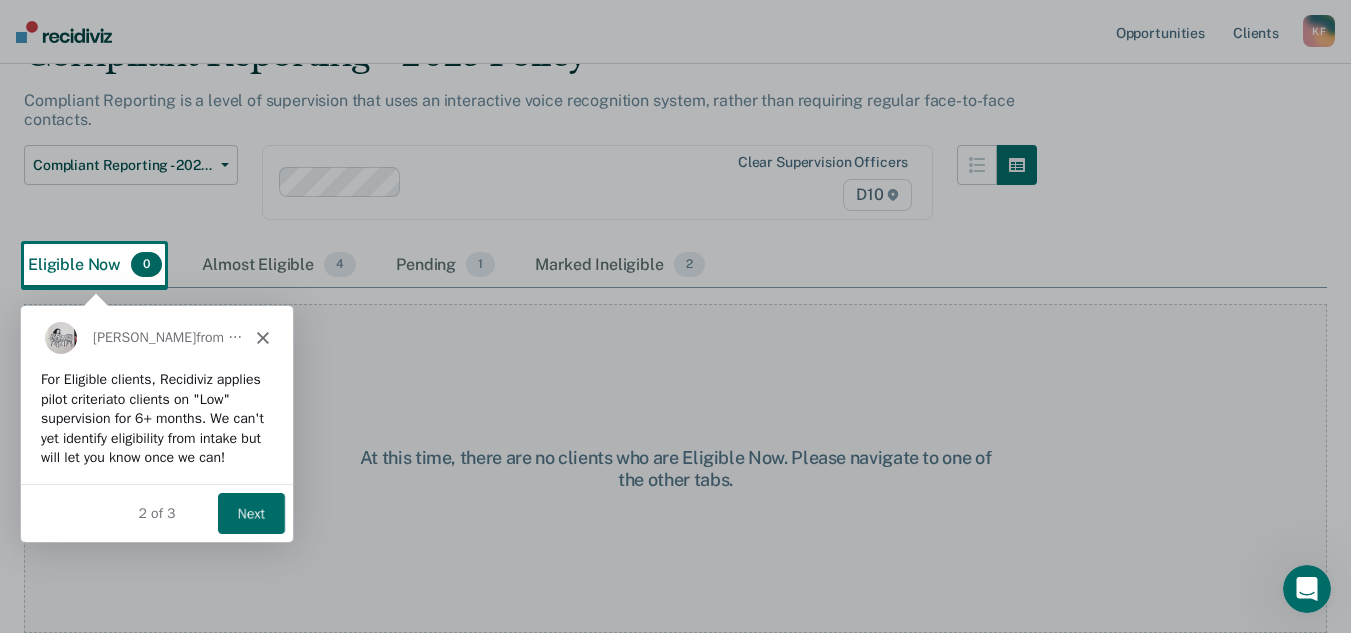 click at bounding box center (675, 316) 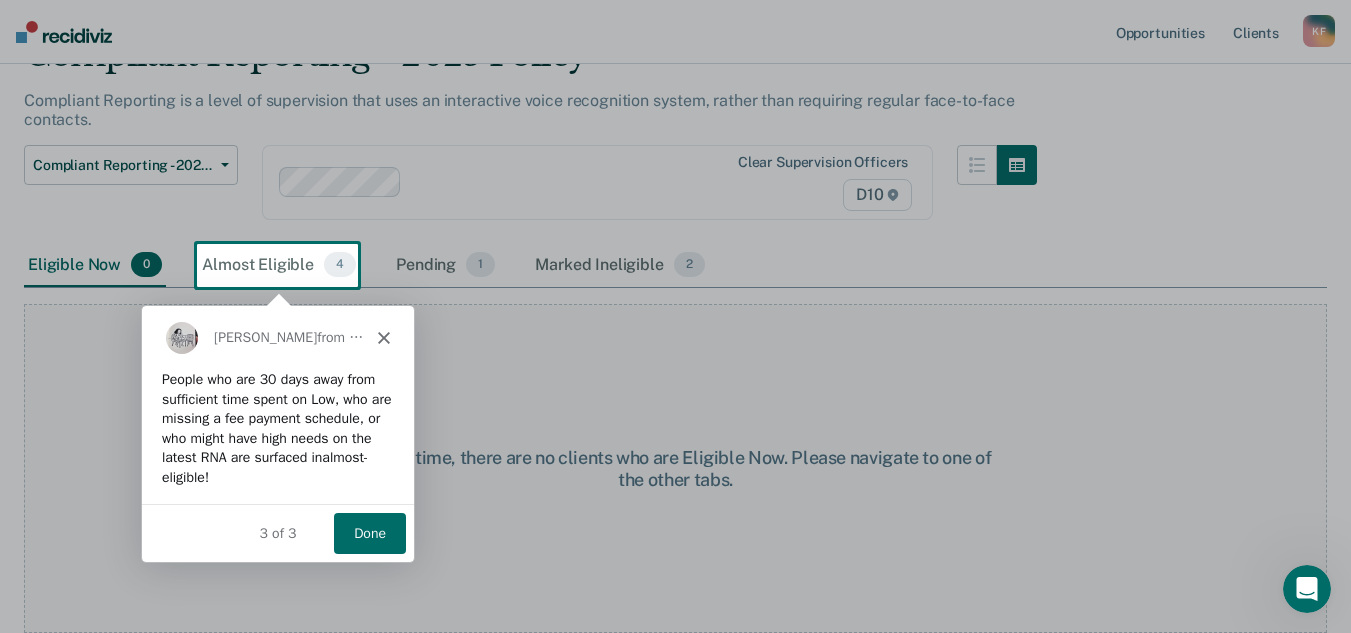 scroll, scrollTop: 0, scrollLeft: 0, axis: both 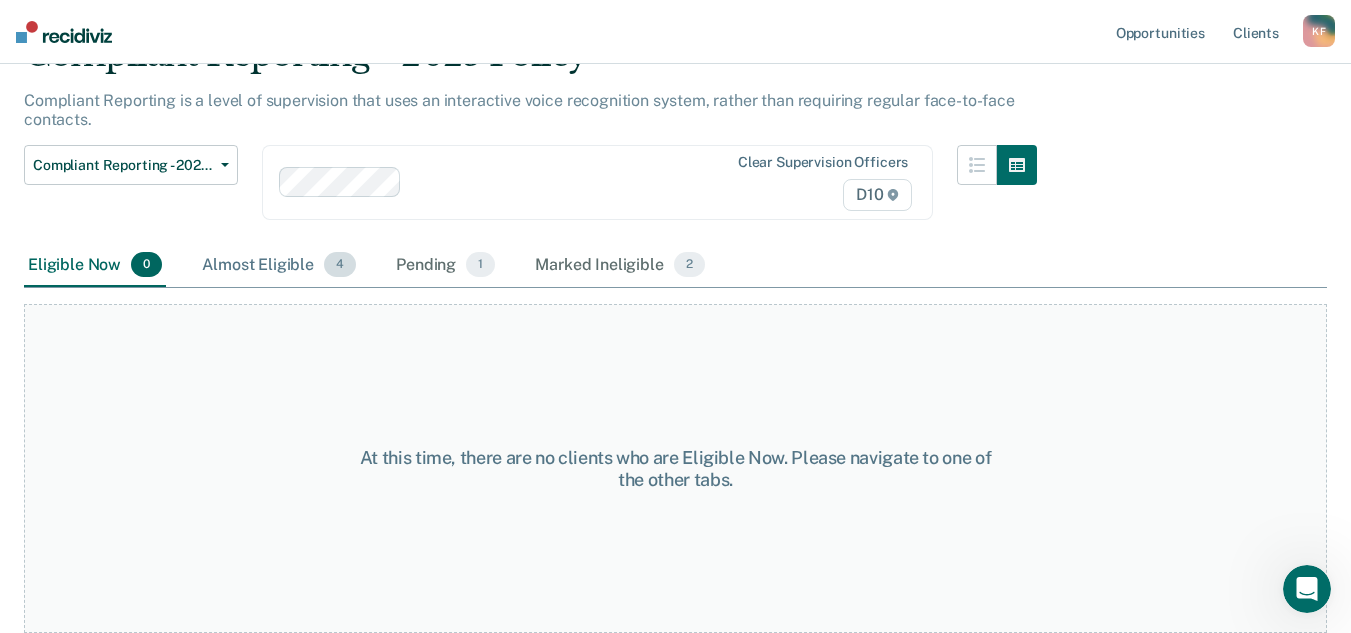 click on "Almost Eligible 4" at bounding box center (279, 266) 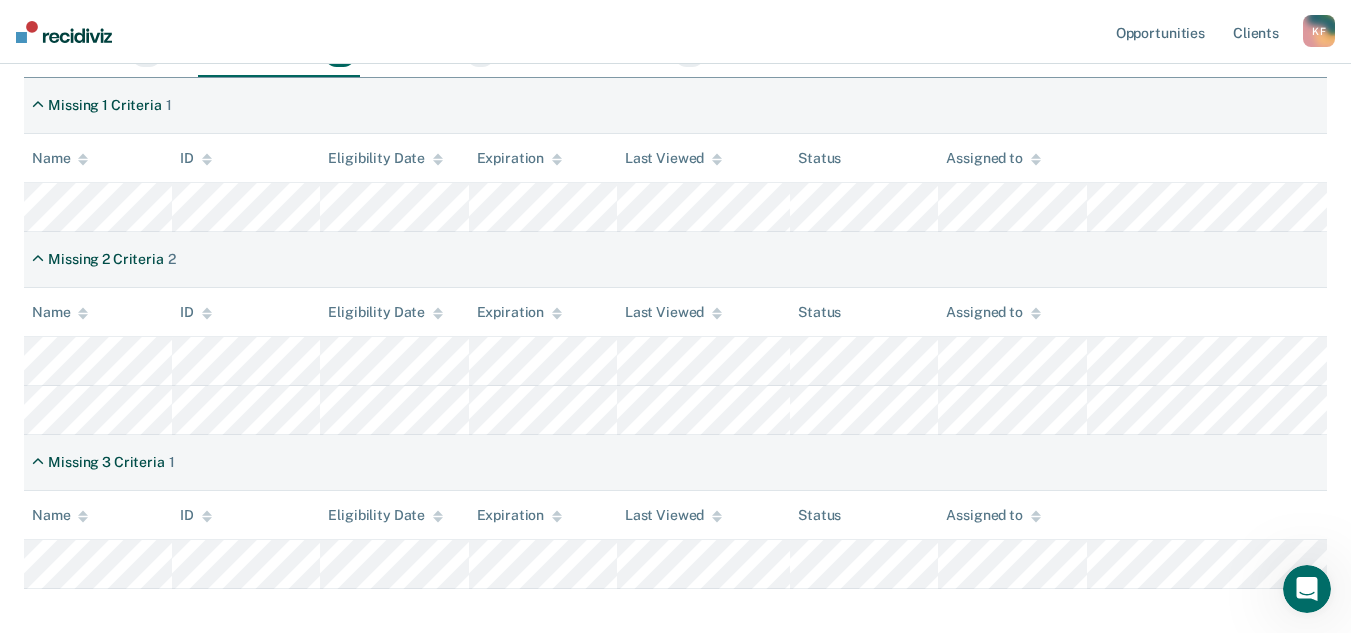 scroll, scrollTop: 214, scrollLeft: 0, axis: vertical 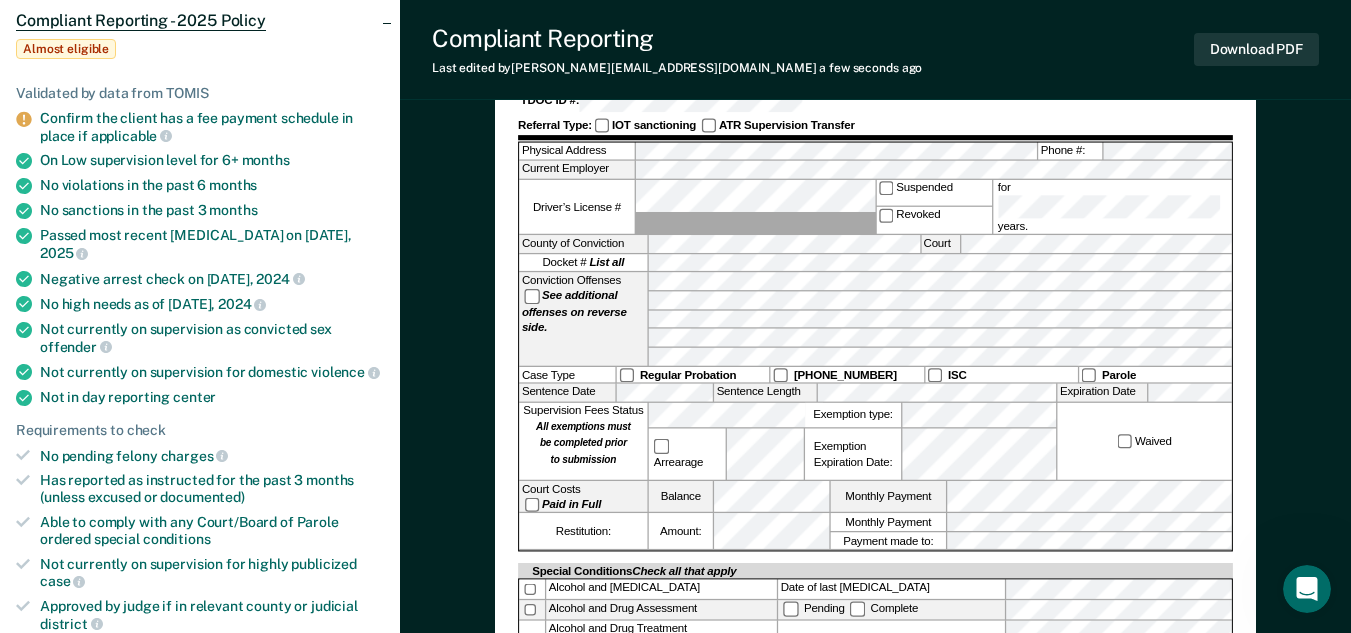 click on "Paid in Full" at bounding box center [563, 503] 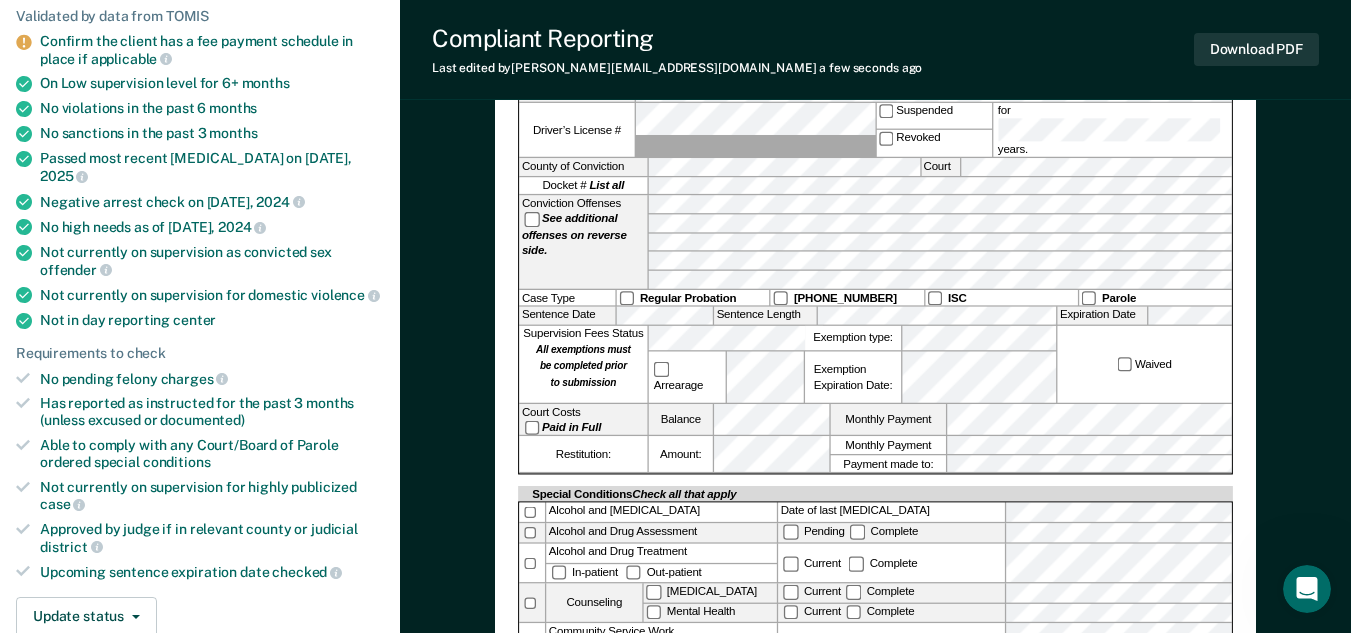 scroll, scrollTop: 400, scrollLeft: 0, axis: vertical 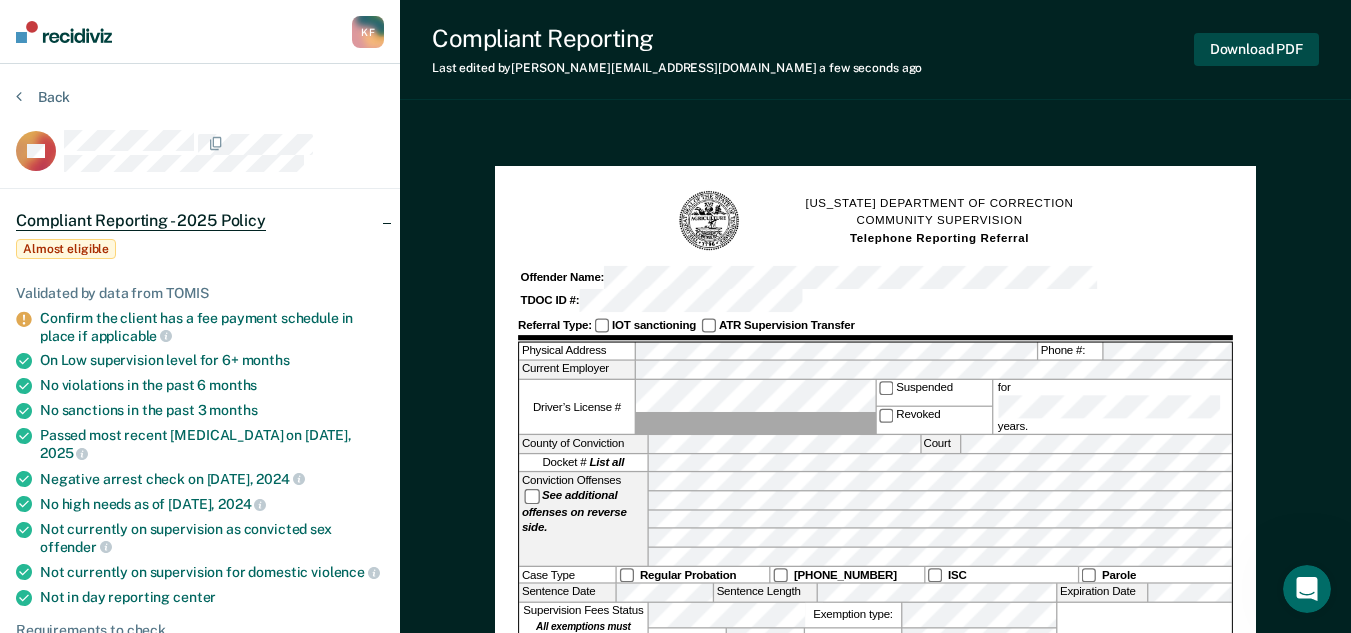 click on "Download PDF" at bounding box center [1256, 49] 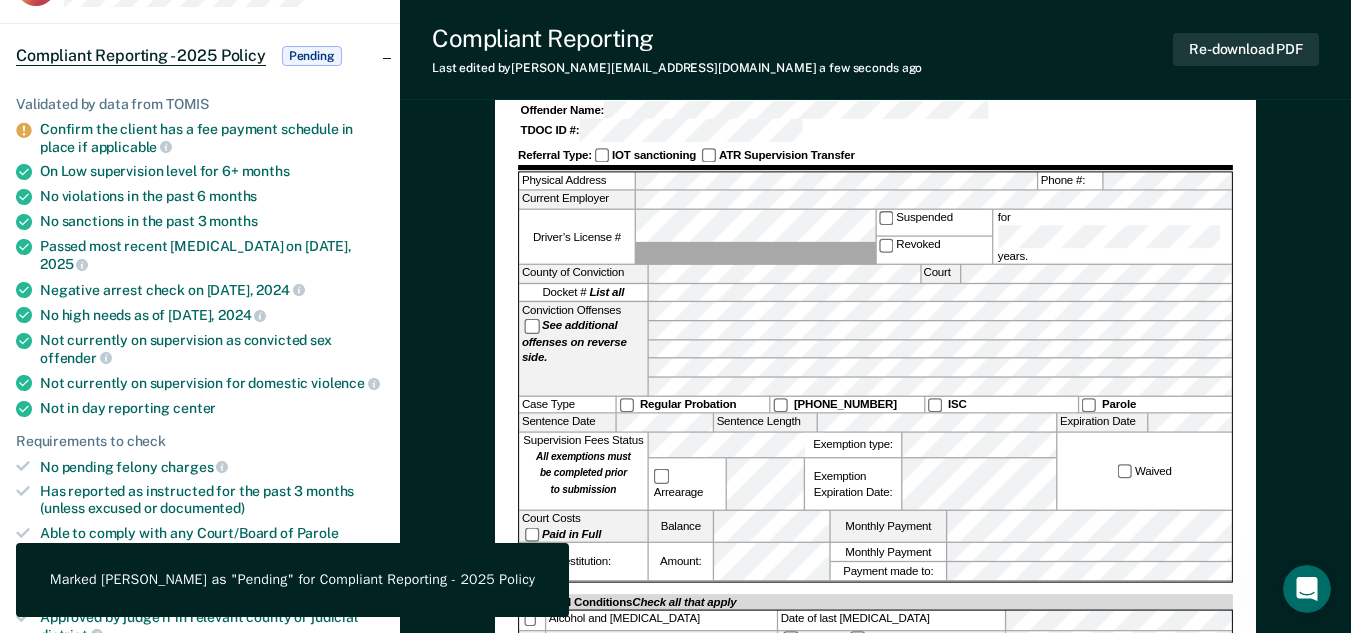 scroll, scrollTop: 200, scrollLeft: 0, axis: vertical 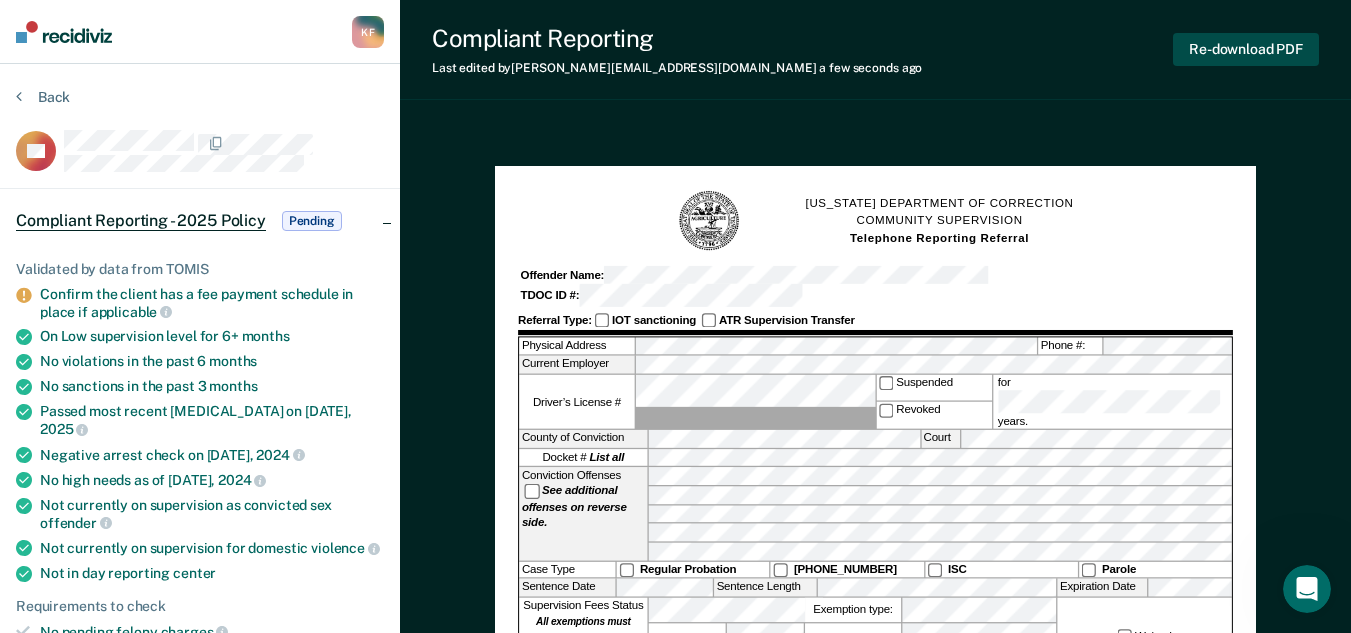 click on "Re-download PDF" at bounding box center [1246, 49] 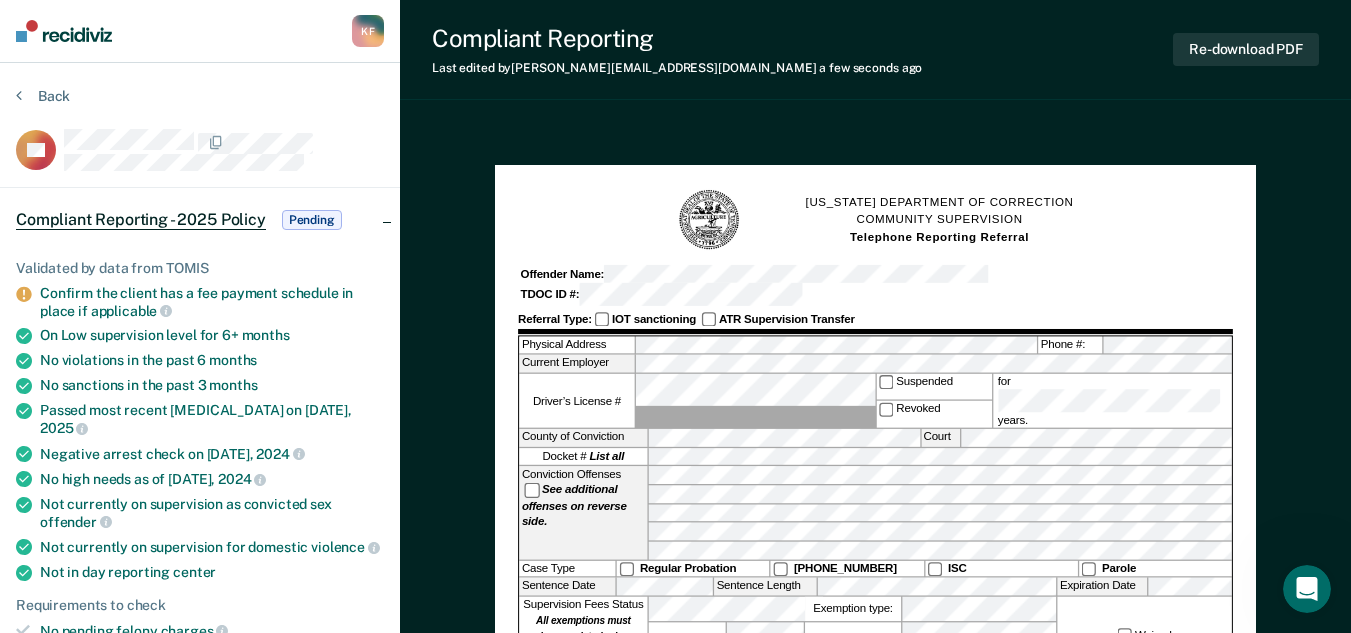 scroll, scrollTop: 0, scrollLeft: 0, axis: both 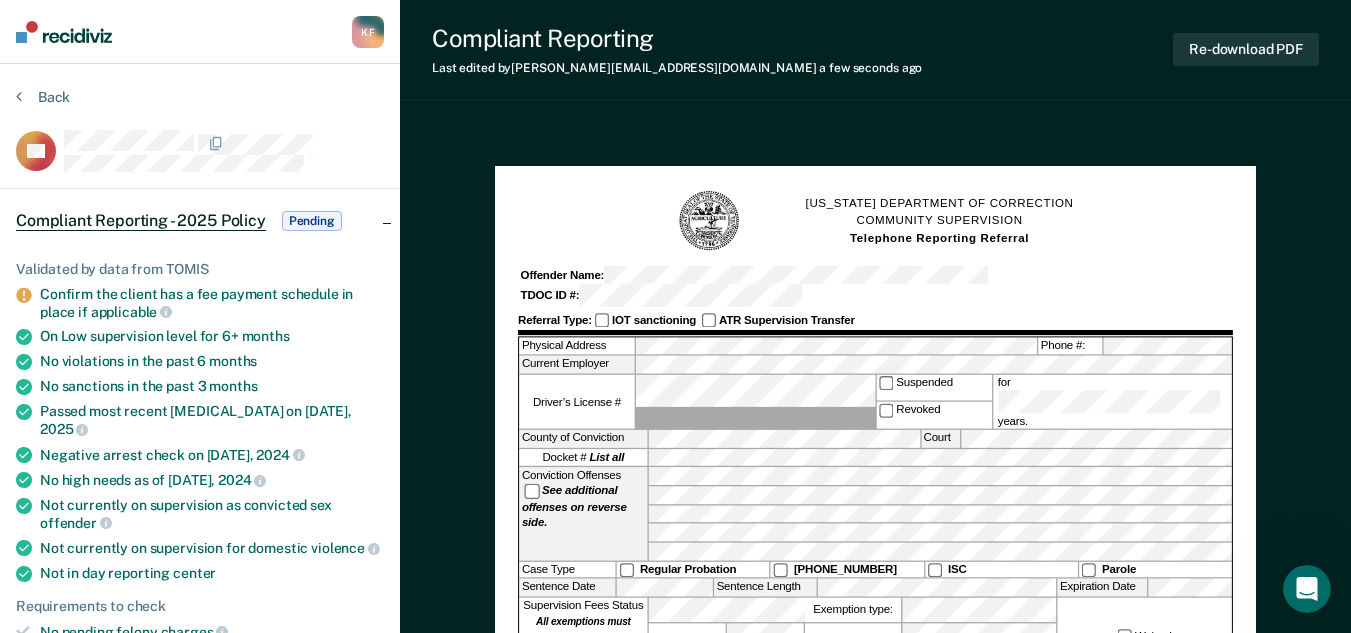 click on "Pending" at bounding box center [312, 221] 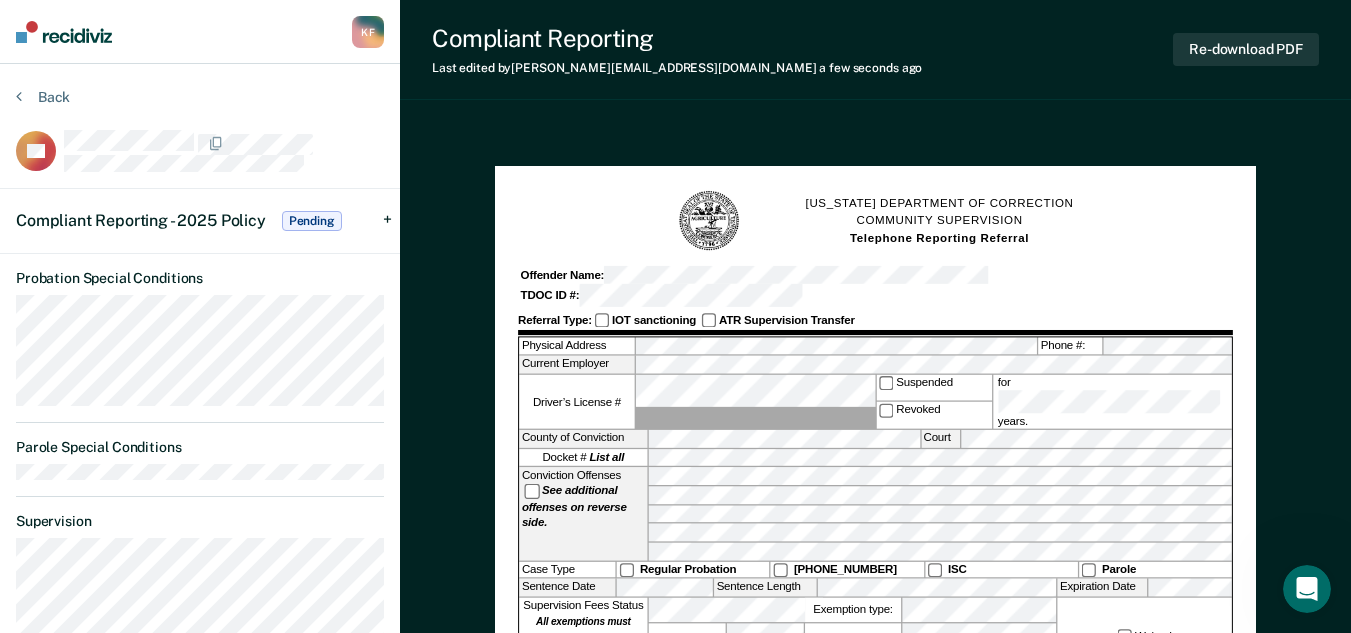 click on "Pending" at bounding box center (312, 221) 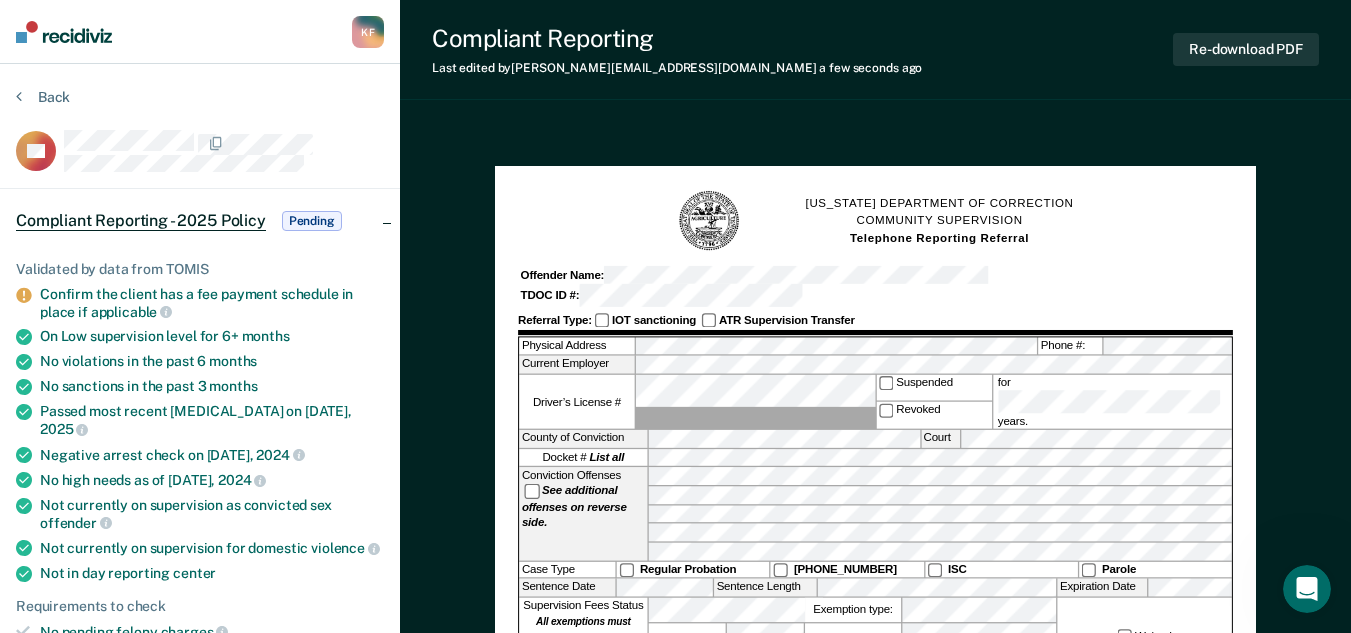 click on "Compliant Reporting - 2025 Policy Pending" at bounding box center (200, 221) 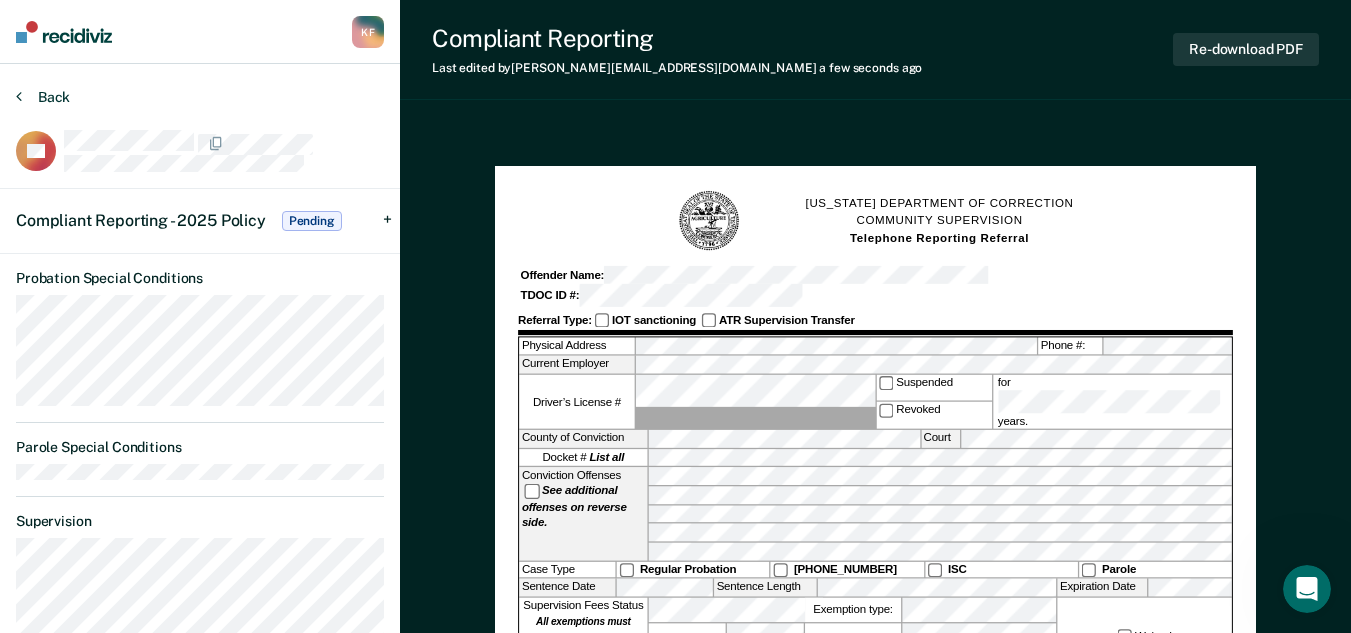click on "Back" at bounding box center [43, 97] 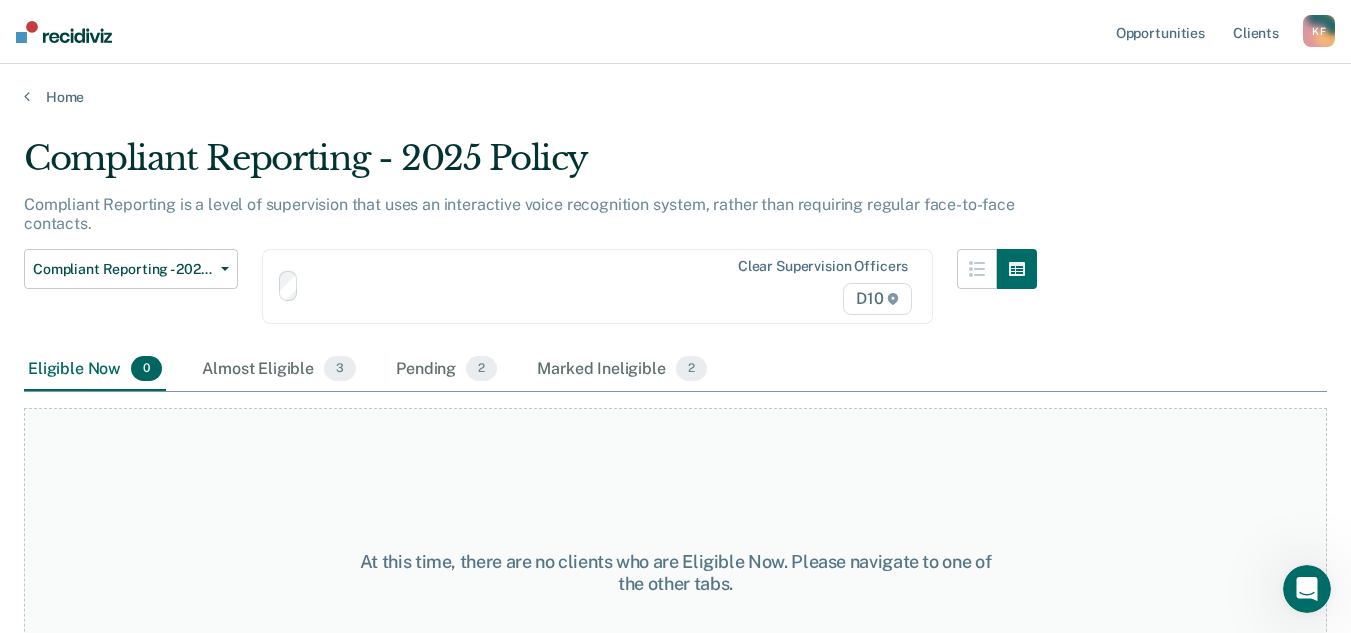 scroll, scrollTop: 104, scrollLeft: 0, axis: vertical 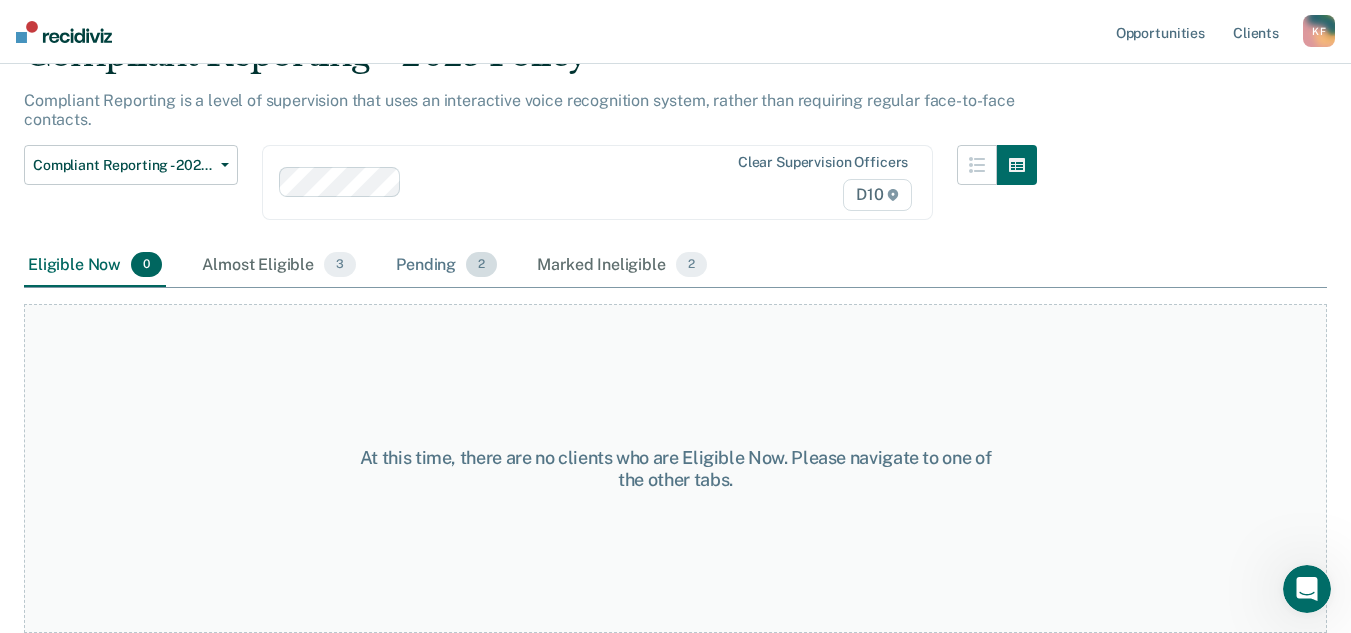 click on "Pending 2" at bounding box center (446, 266) 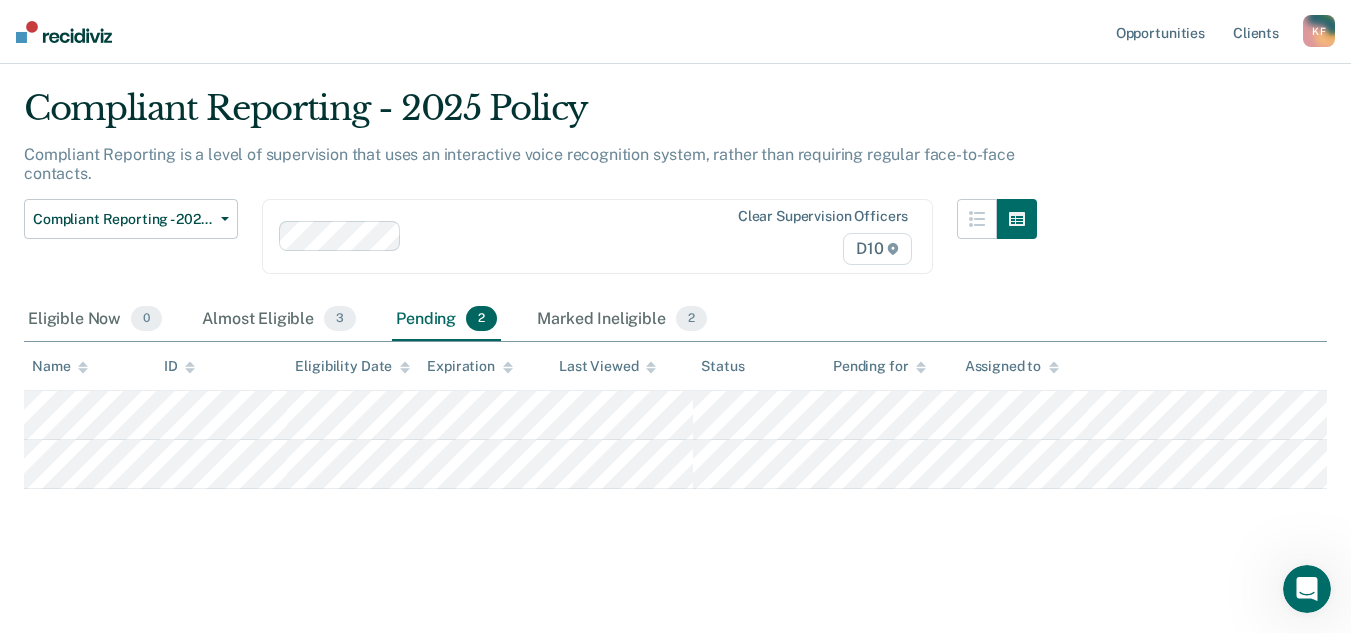 scroll, scrollTop: 50, scrollLeft: 0, axis: vertical 